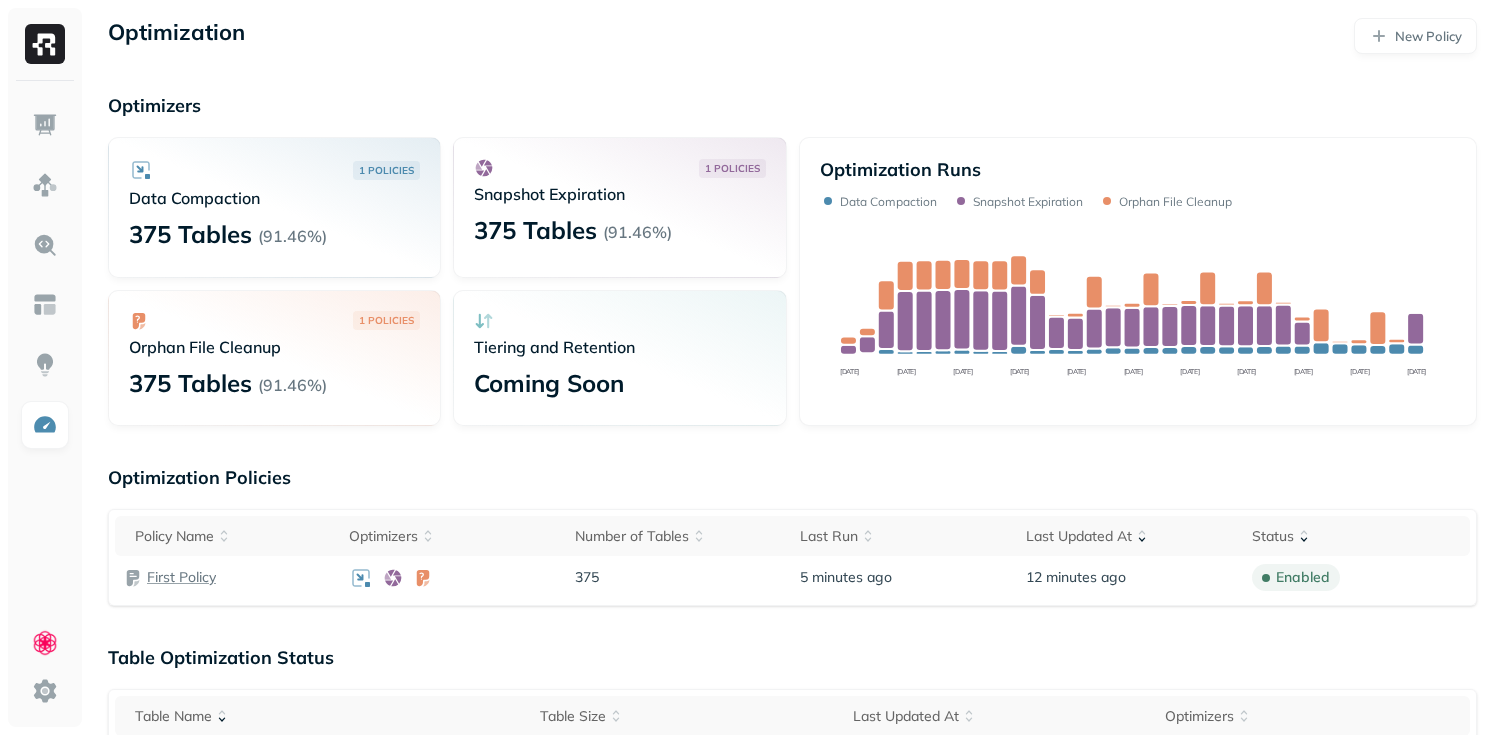 scroll, scrollTop: 0, scrollLeft: 0, axis: both 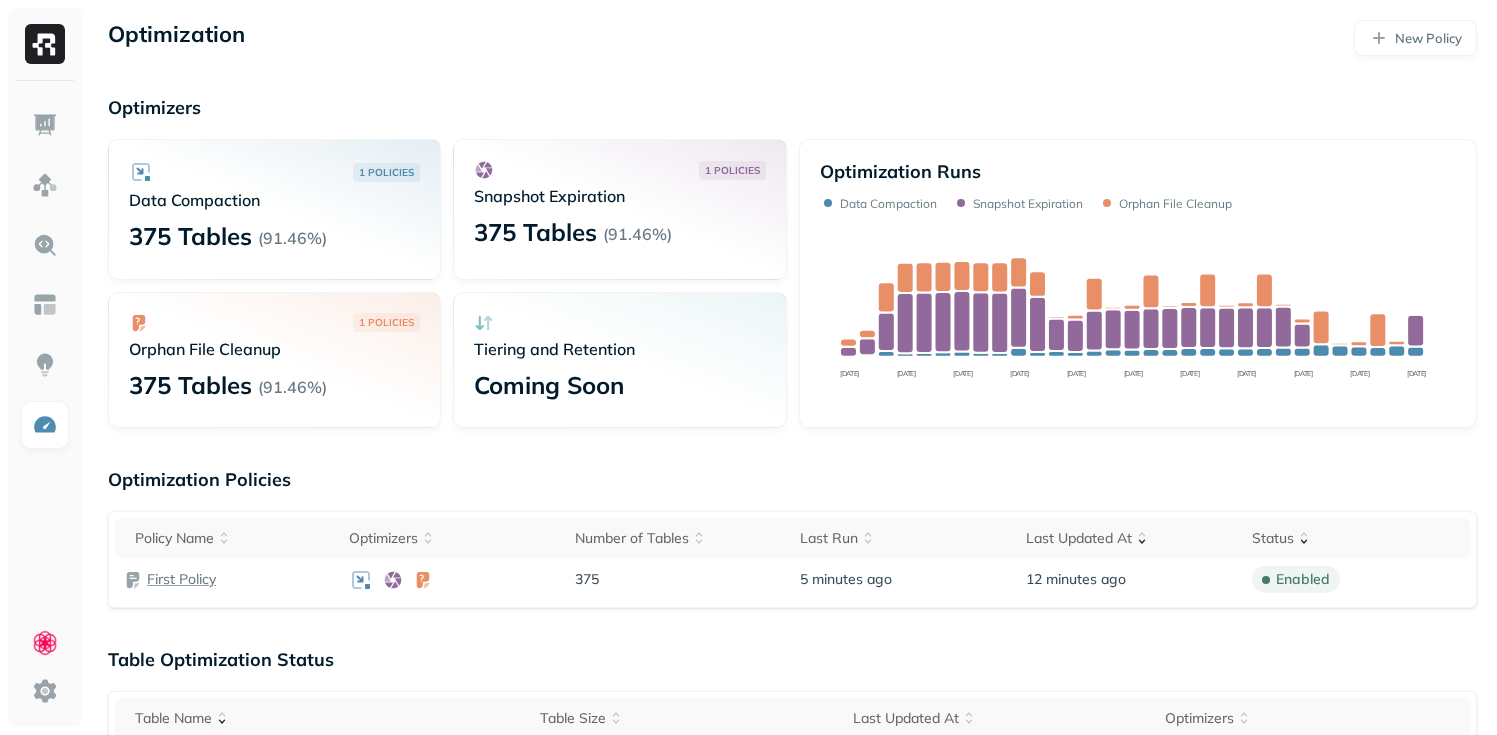 click on "Optimizers" at bounding box center [792, 107] 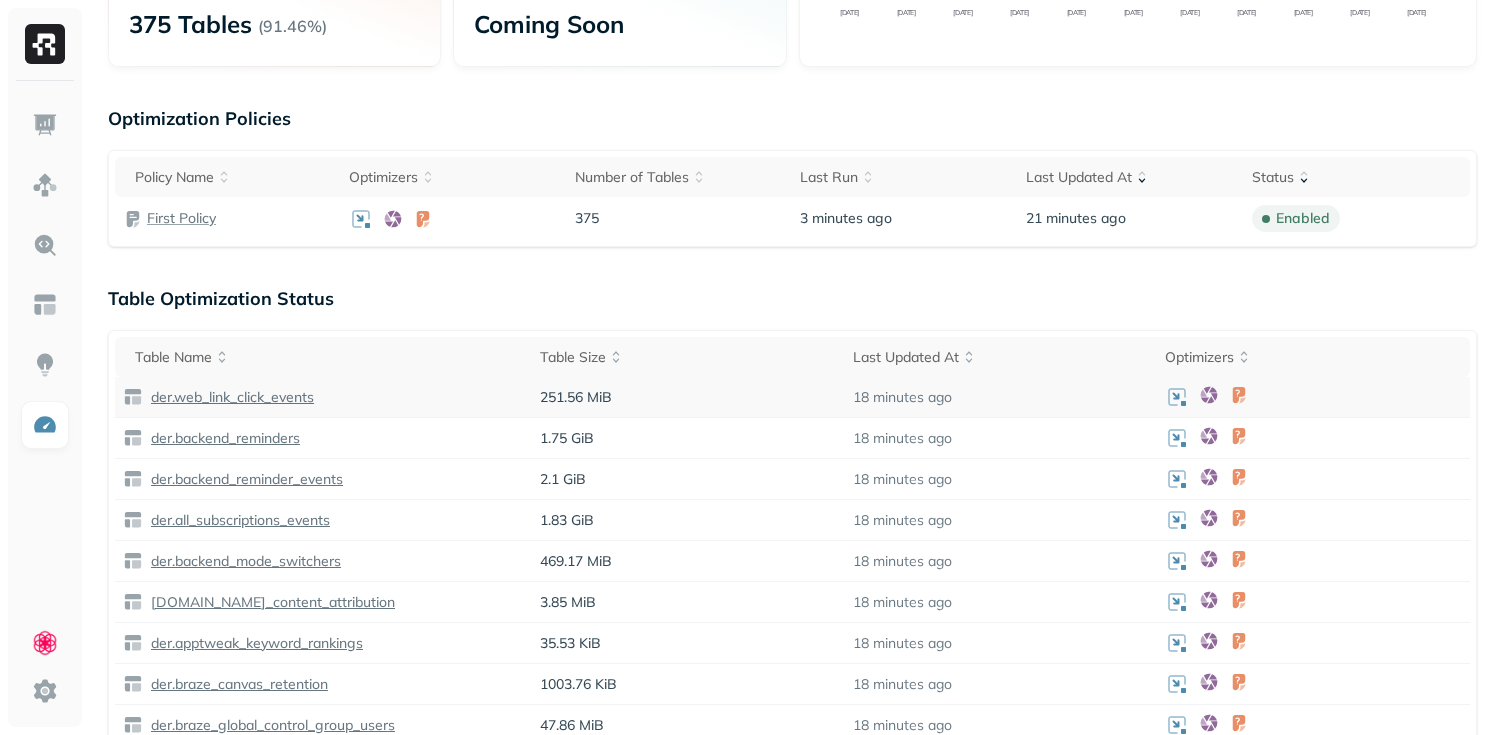 scroll, scrollTop: 0, scrollLeft: 0, axis: both 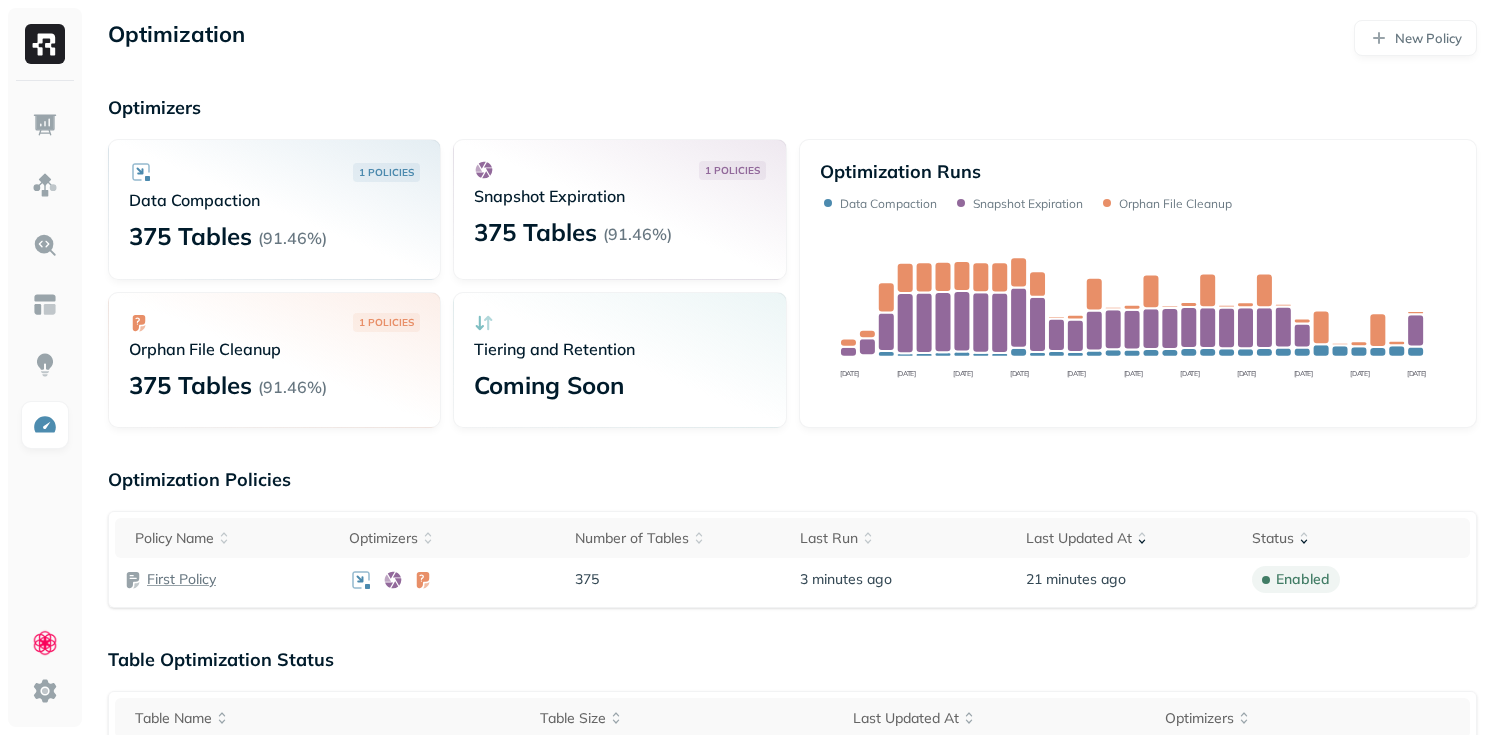 click on "Optimizers" at bounding box center [792, 107] 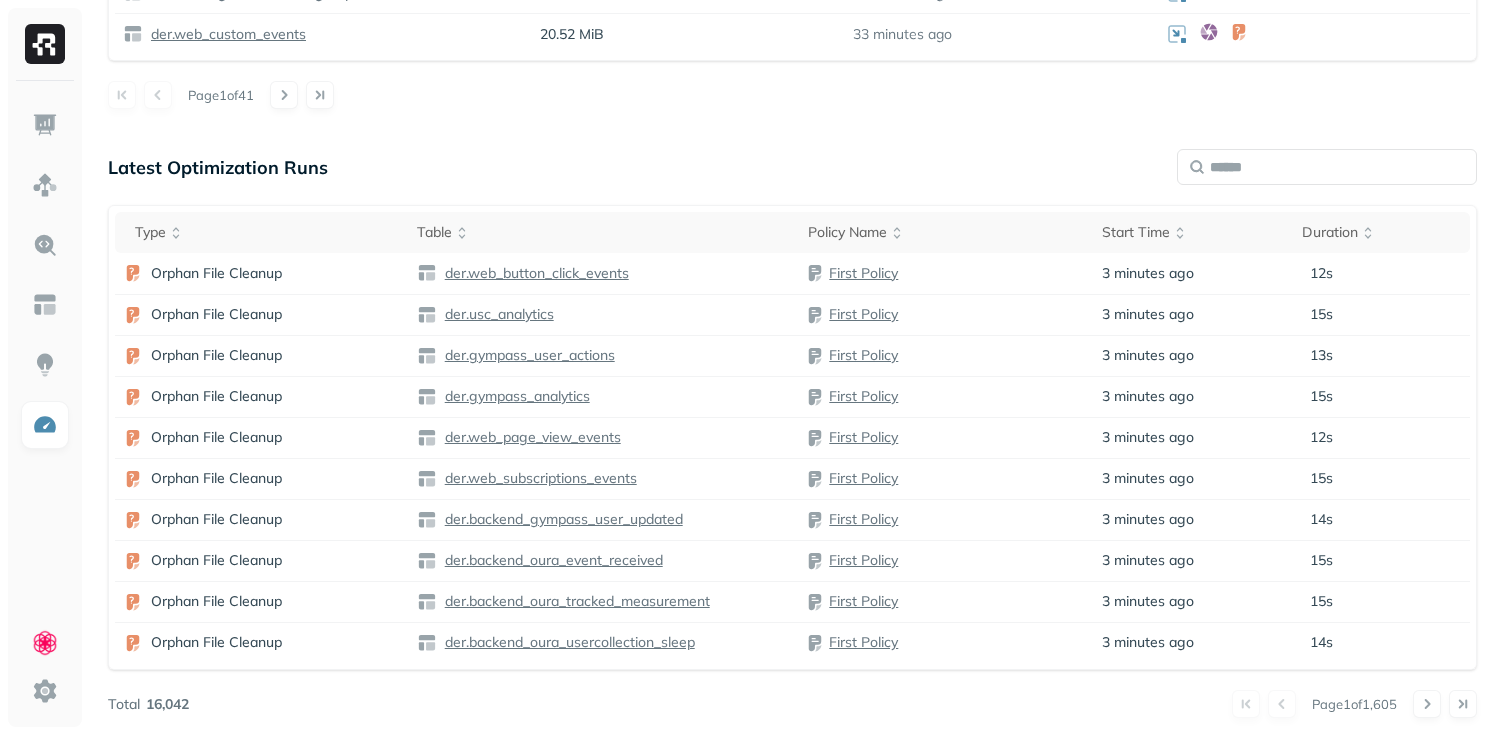 scroll, scrollTop: 1096, scrollLeft: 0, axis: vertical 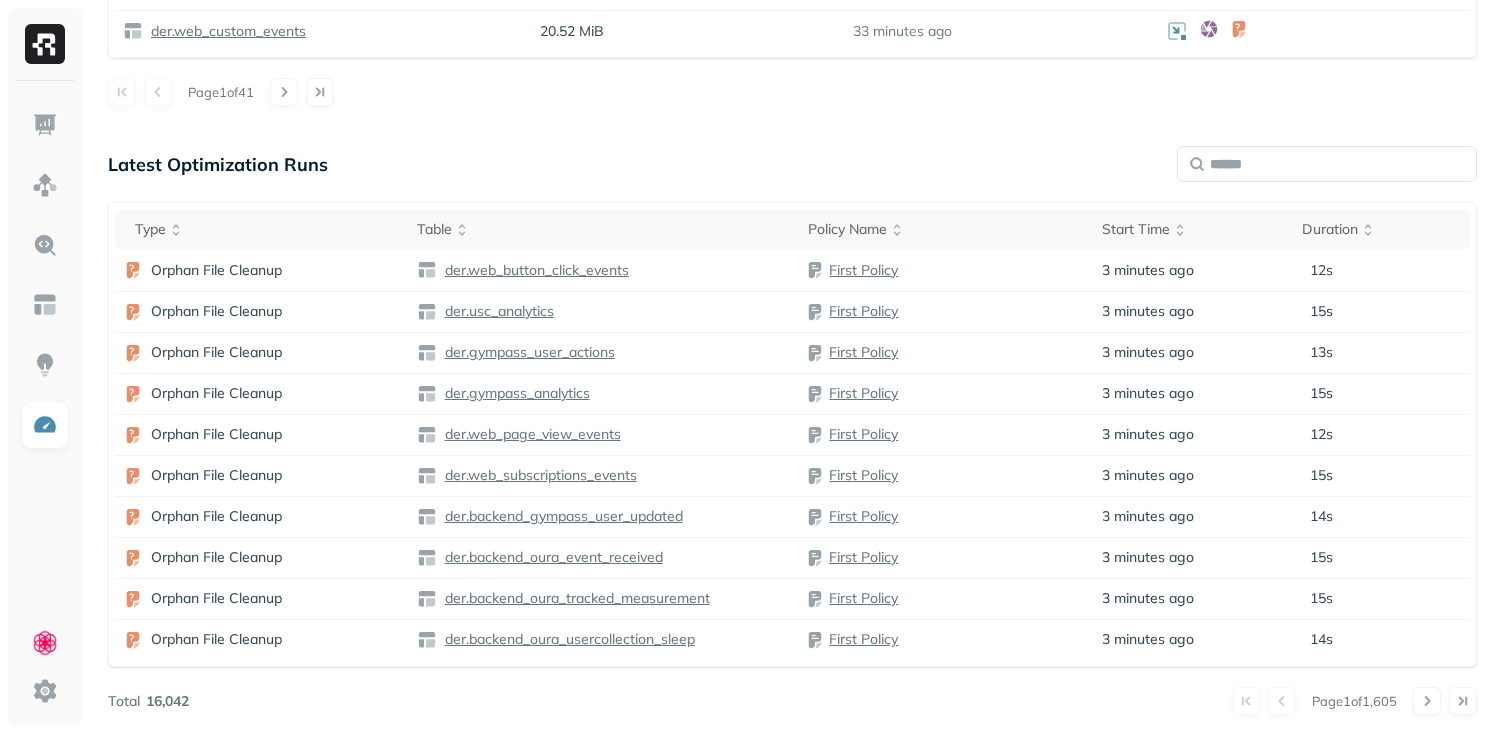 click on "Page  1  of  1,605" at bounding box center (833, 701) 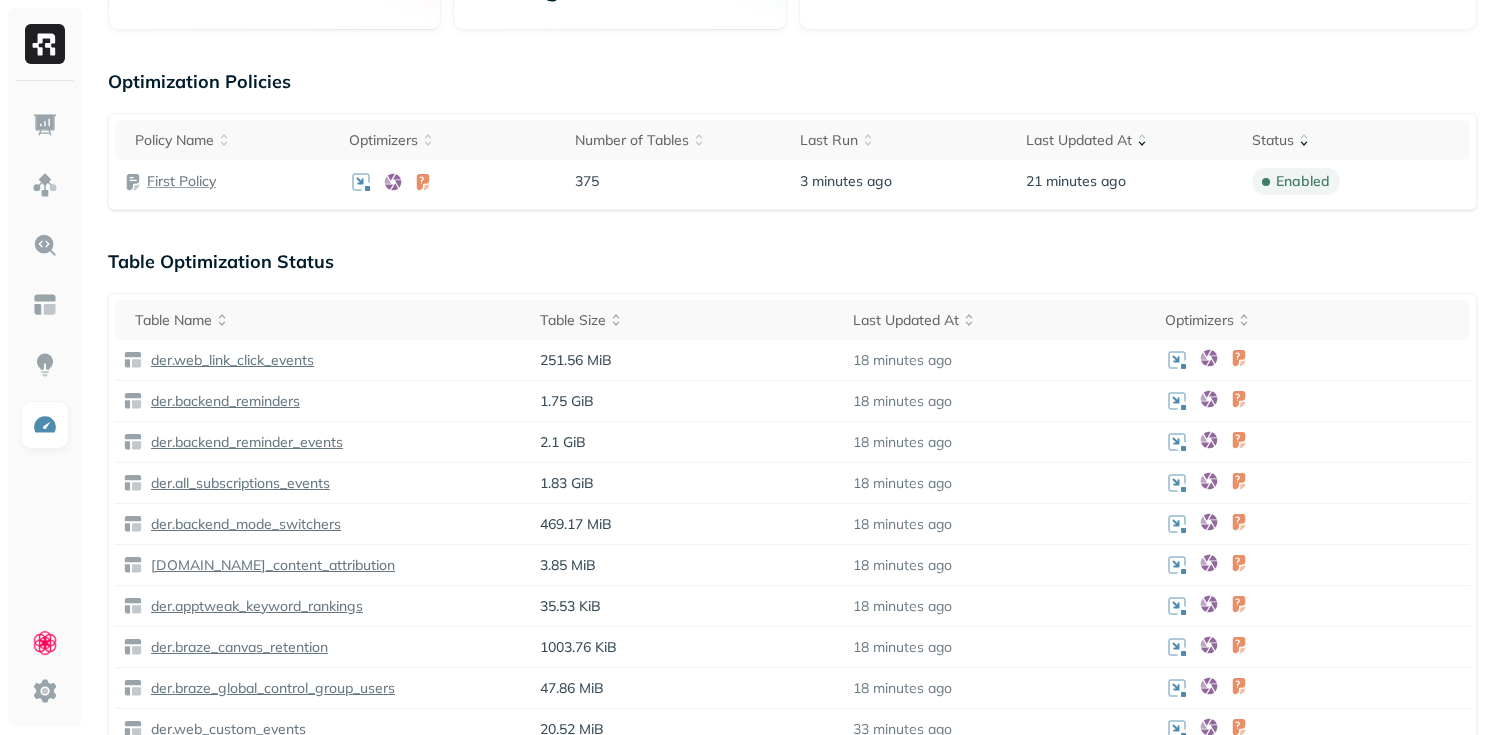 scroll, scrollTop: 0, scrollLeft: 0, axis: both 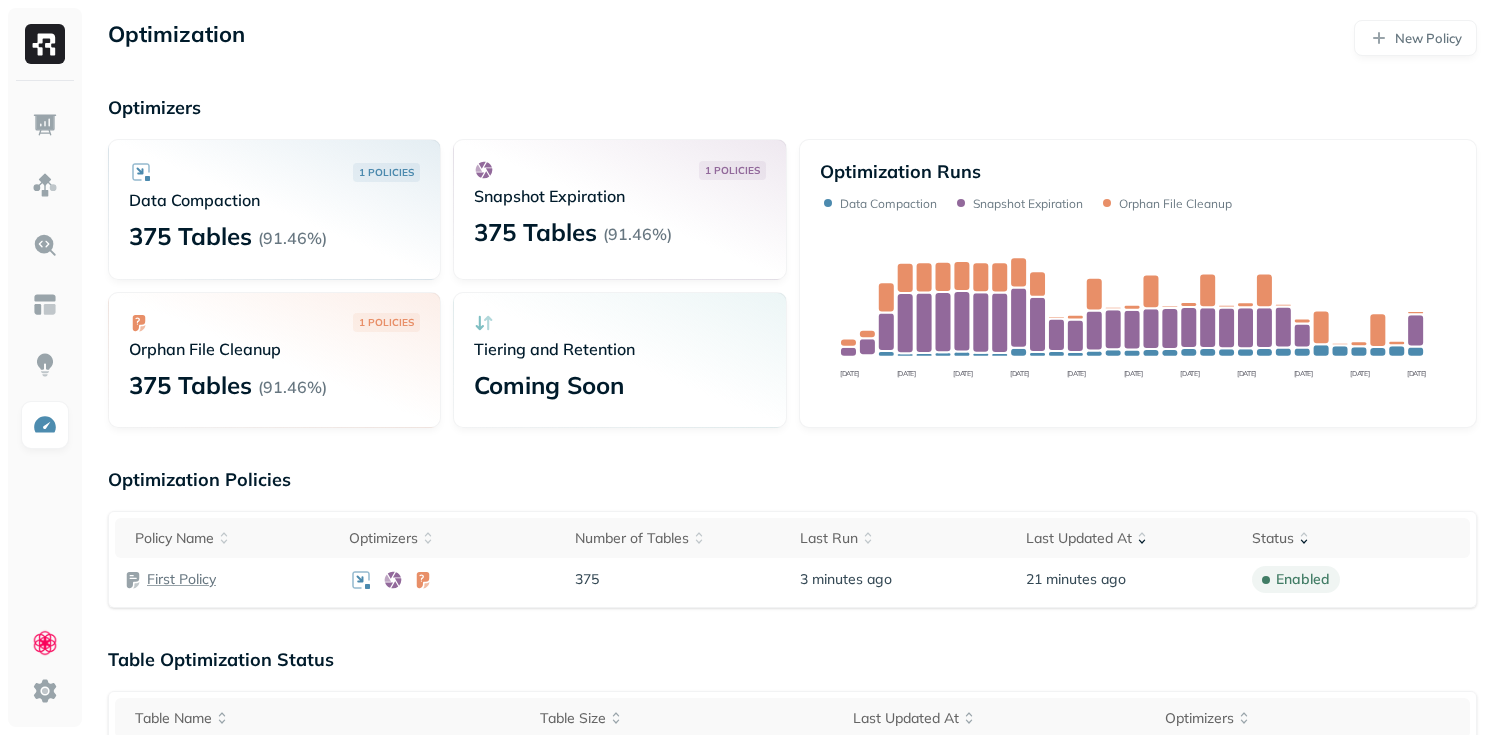 click on "Optimization New Policy Optimizers 1   POLICIES Data Compaction 375   Tables ( 91.46% ) 1   POLICIES Snapshot Expiration 375   Tables ( 91.46% ) 1   POLICIES Orphan File Cleanup 375   Tables ( 91.46% ) Tiering and Retention Coming Soon Optimization Runs Data Compaction Snapshot Expiration Orphan File Cleanup Jun 08 Jun 11 Jun 14 Jun 17 Jun 20 Jun 23 Jun 26 Jun 29 Jul 02 Jul 05 Jul 08 Optimization Policies Policy Name Optimizers Number of Tables Last Run Last Updated At Status First Policy 375 3 minutes ago 21 minutes ago enabled Table Optimization Status Table Name Table Size Last Updated At Optimizers der.web_link_click_events 251.56 MiB 18 minutes ago der.backend_reminders 1.75 GiB 18 minutes ago der.backend_reminder_events 2.1 GiB 18 minutes ago der.all_subscriptions_events 1.83 GiB 18 minutes ago der.backend_mode_switchers 469.17 MiB 18 minutes ago der.mobile_content_attribution 3.85 MiB 18 minutes ago der.apptweak_keyword_rankings 35.53 KiB 18 minutes ago der.braze_canvas_retention 1003.76 KiB 47.86 MiB" at bounding box center [792, 915] 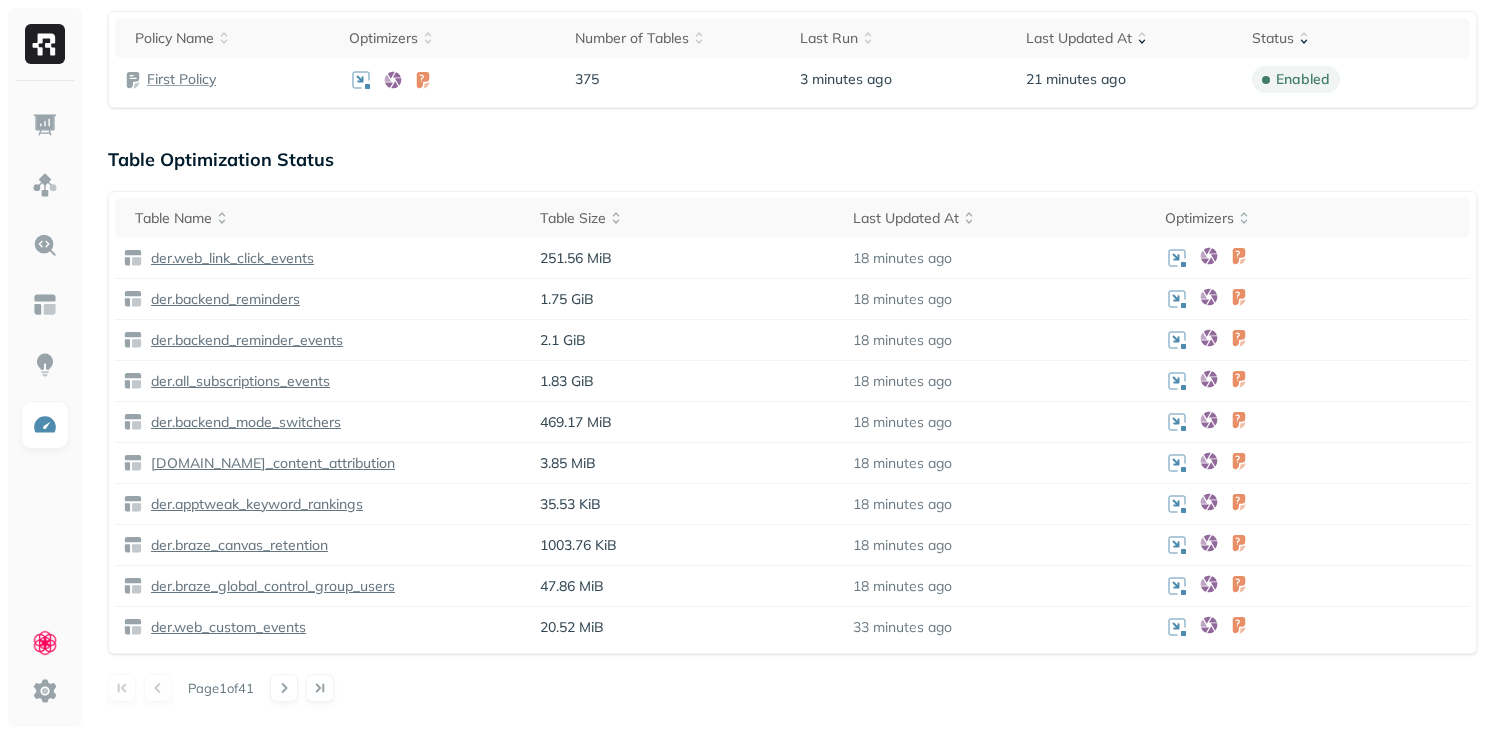 scroll, scrollTop: 451, scrollLeft: 0, axis: vertical 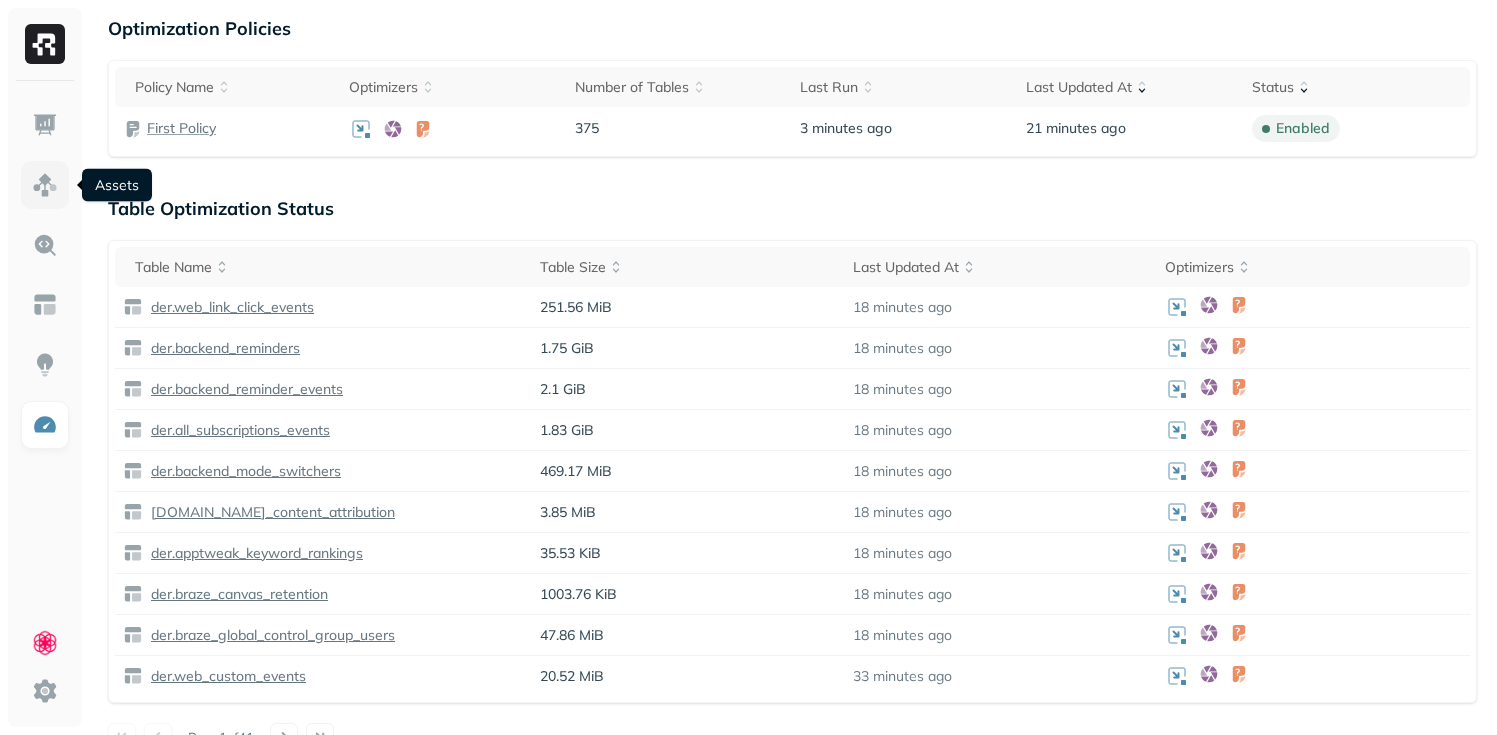 click at bounding box center [45, 185] 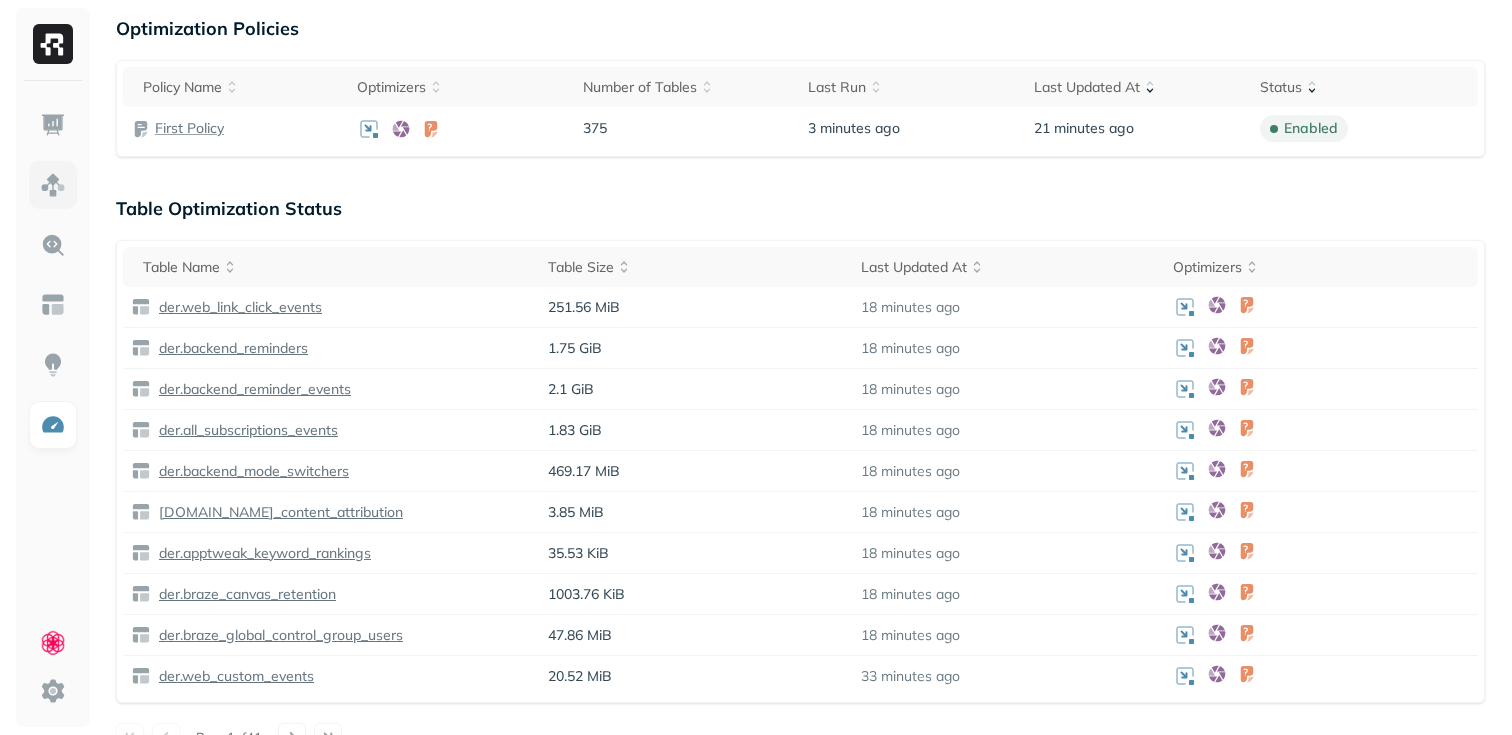 scroll, scrollTop: 0, scrollLeft: 0, axis: both 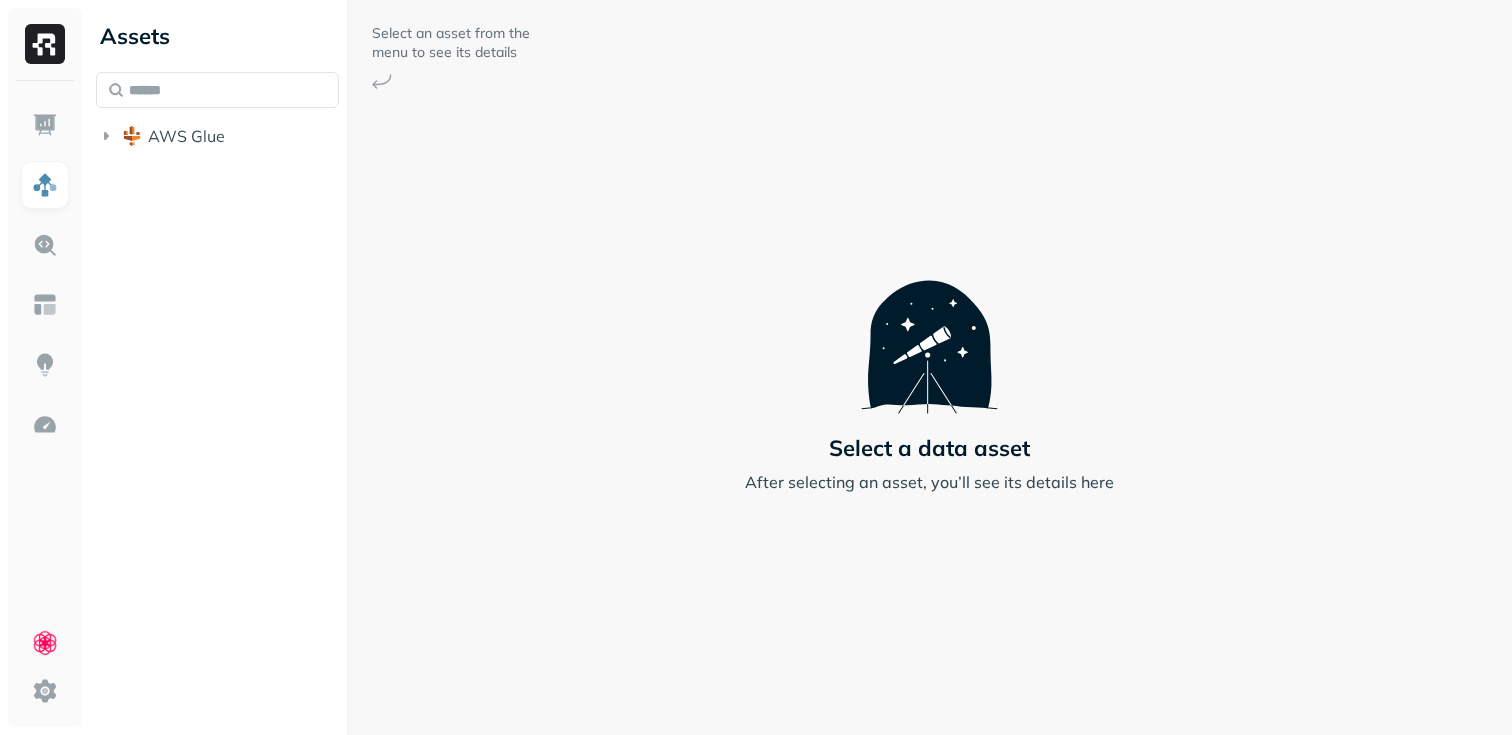 click on "Assets AWS Glue" at bounding box center (217, 82) 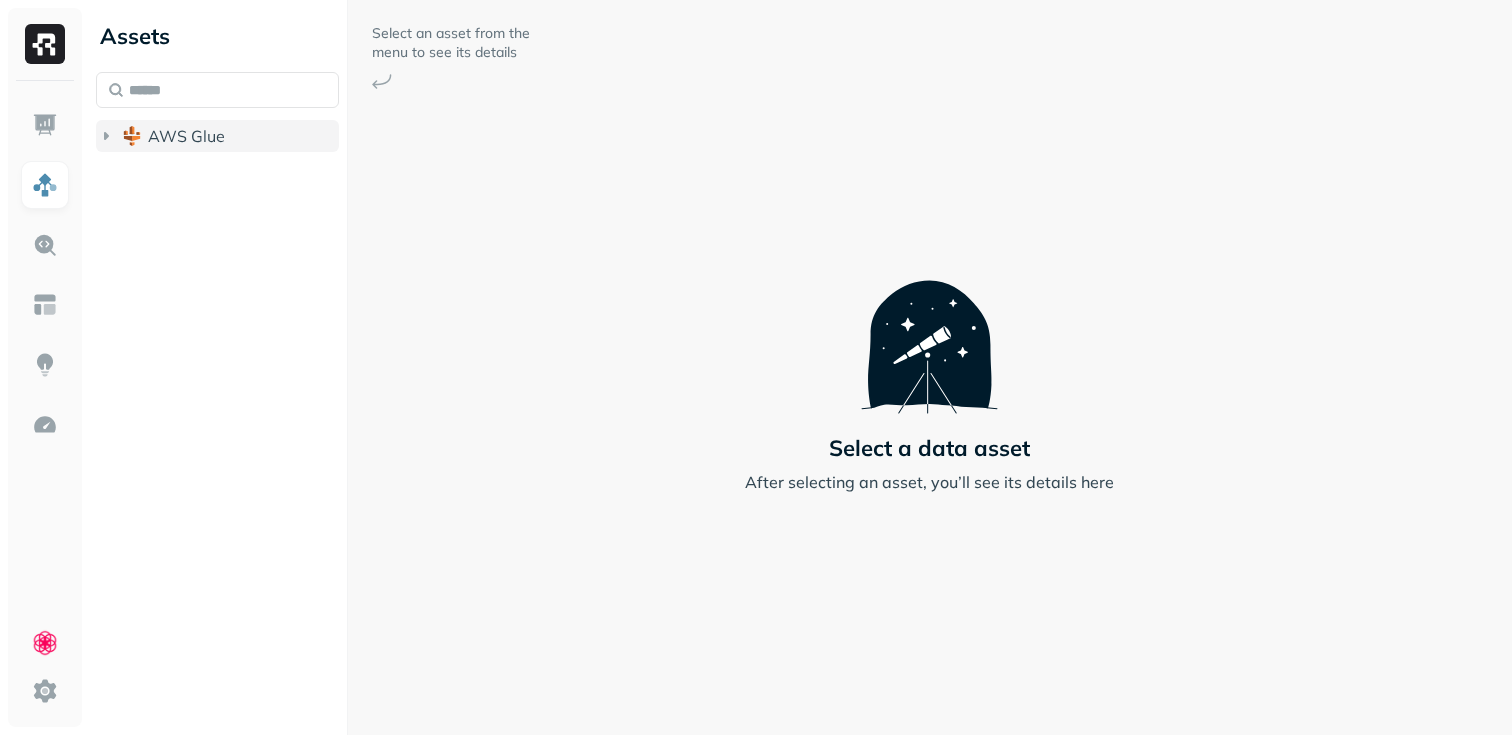 click 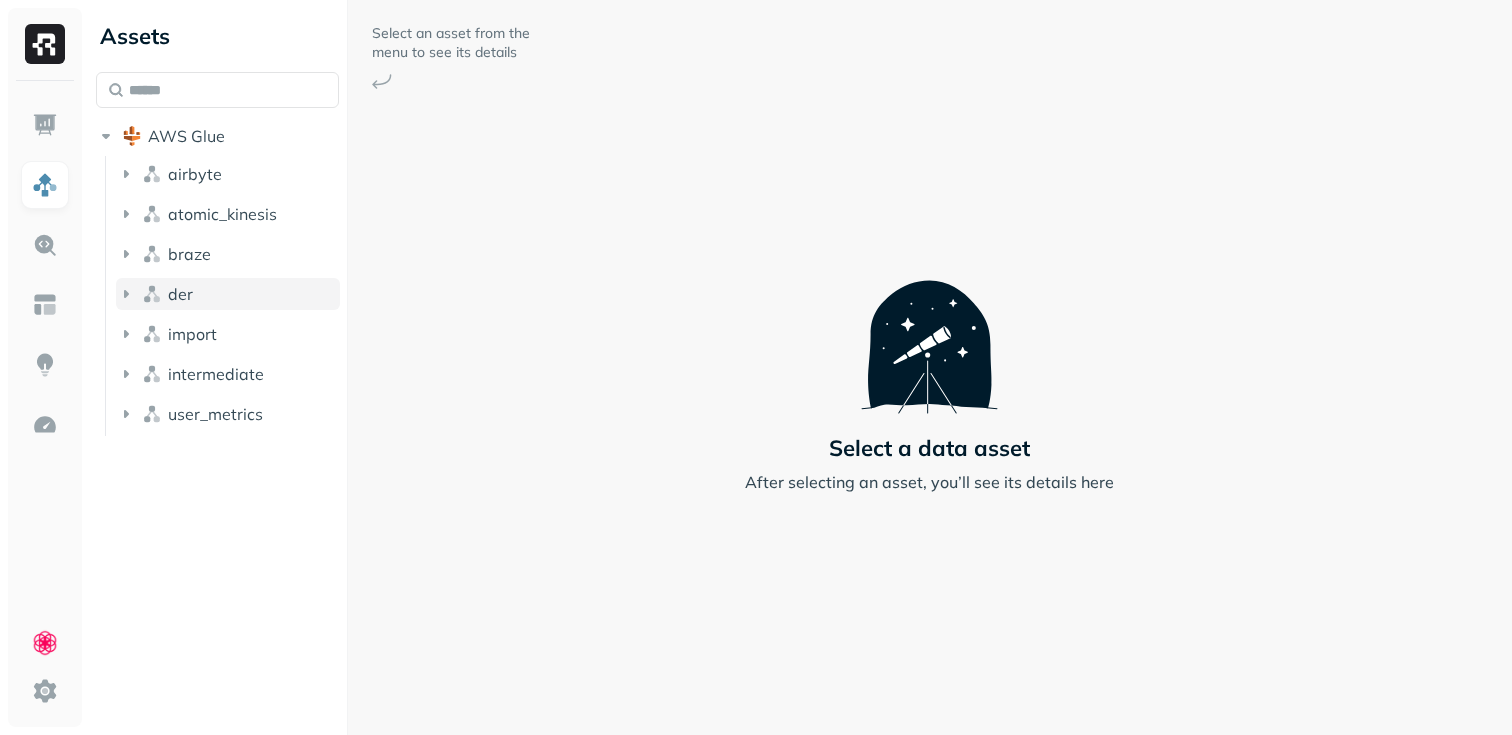 click 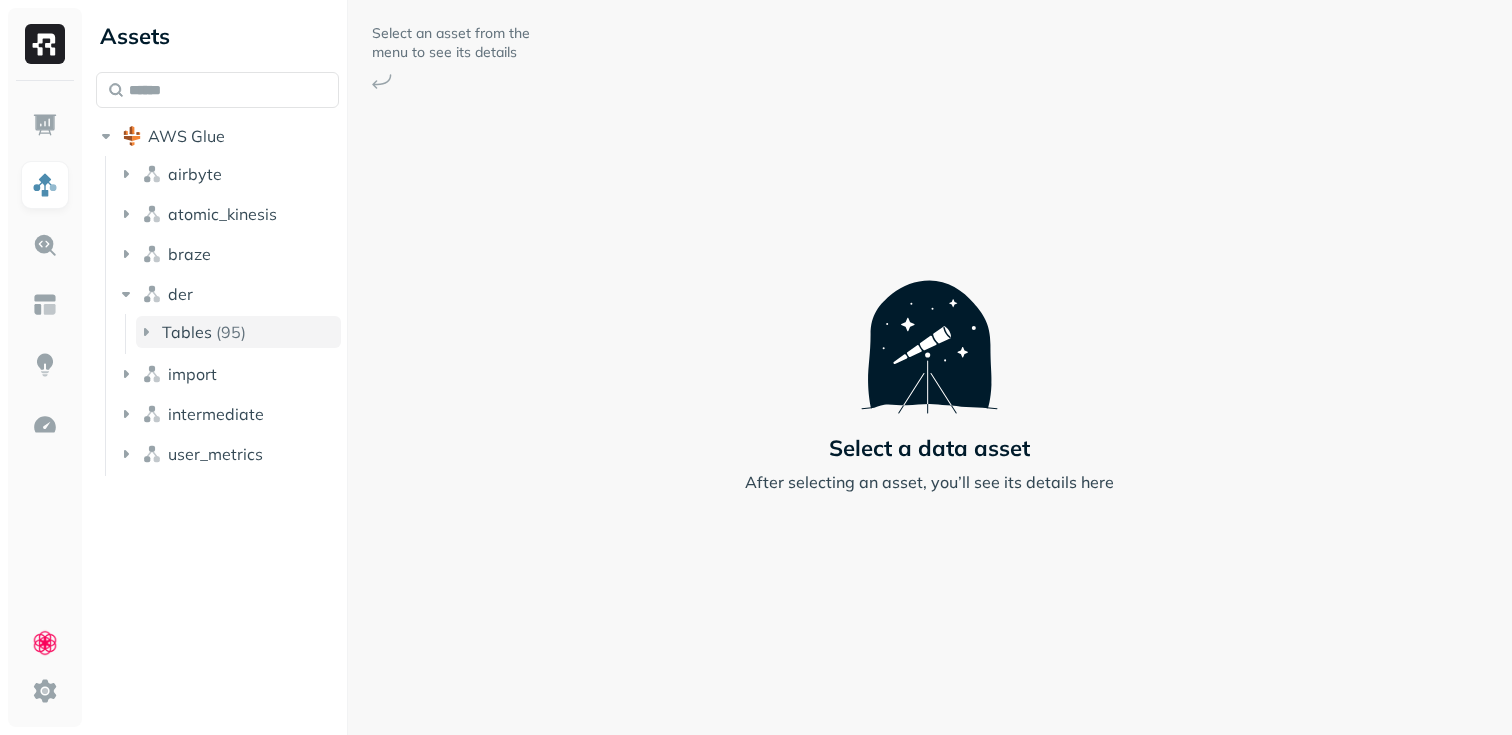 click on "Tables" at bounding box center (187, 332) 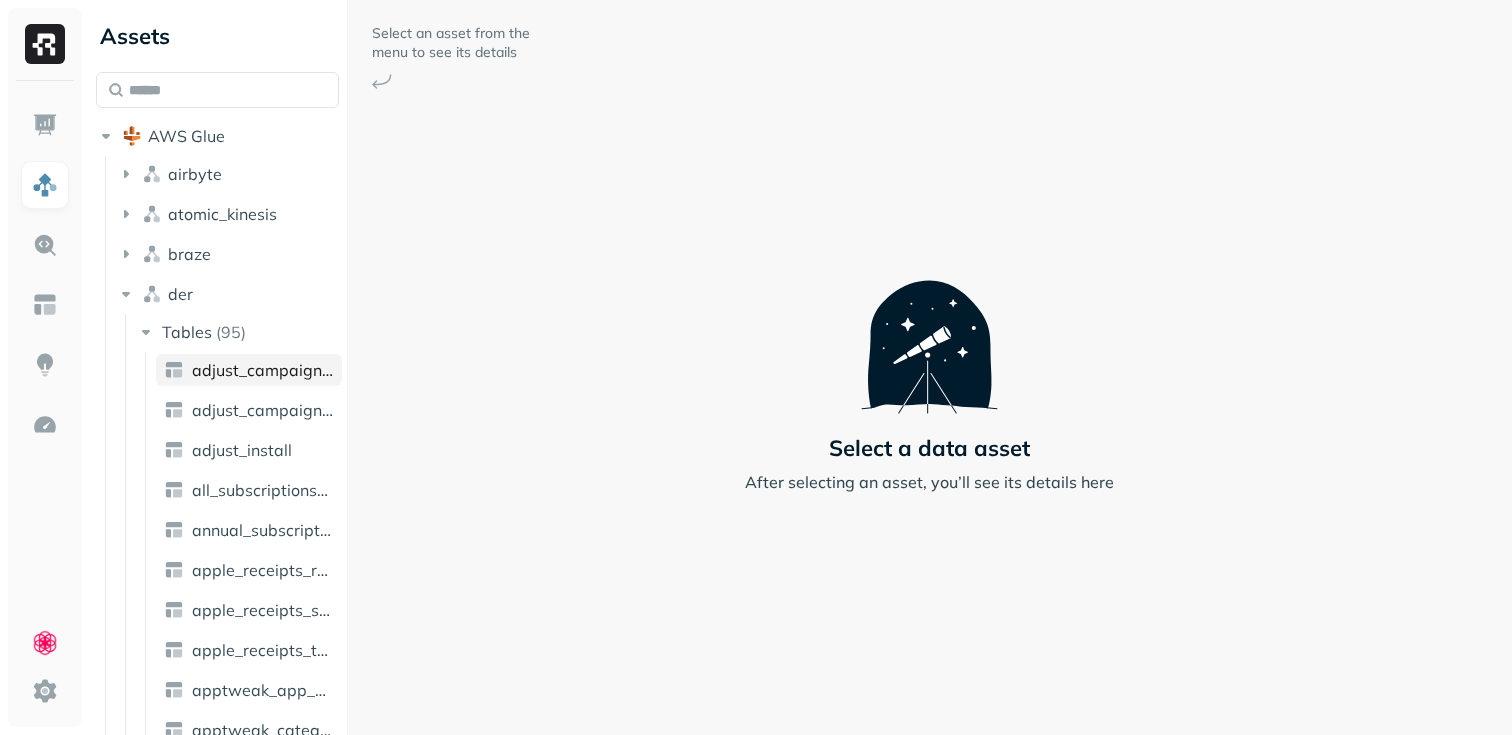click on "adjust_campaign_performance" at bounding box center (249, 370) 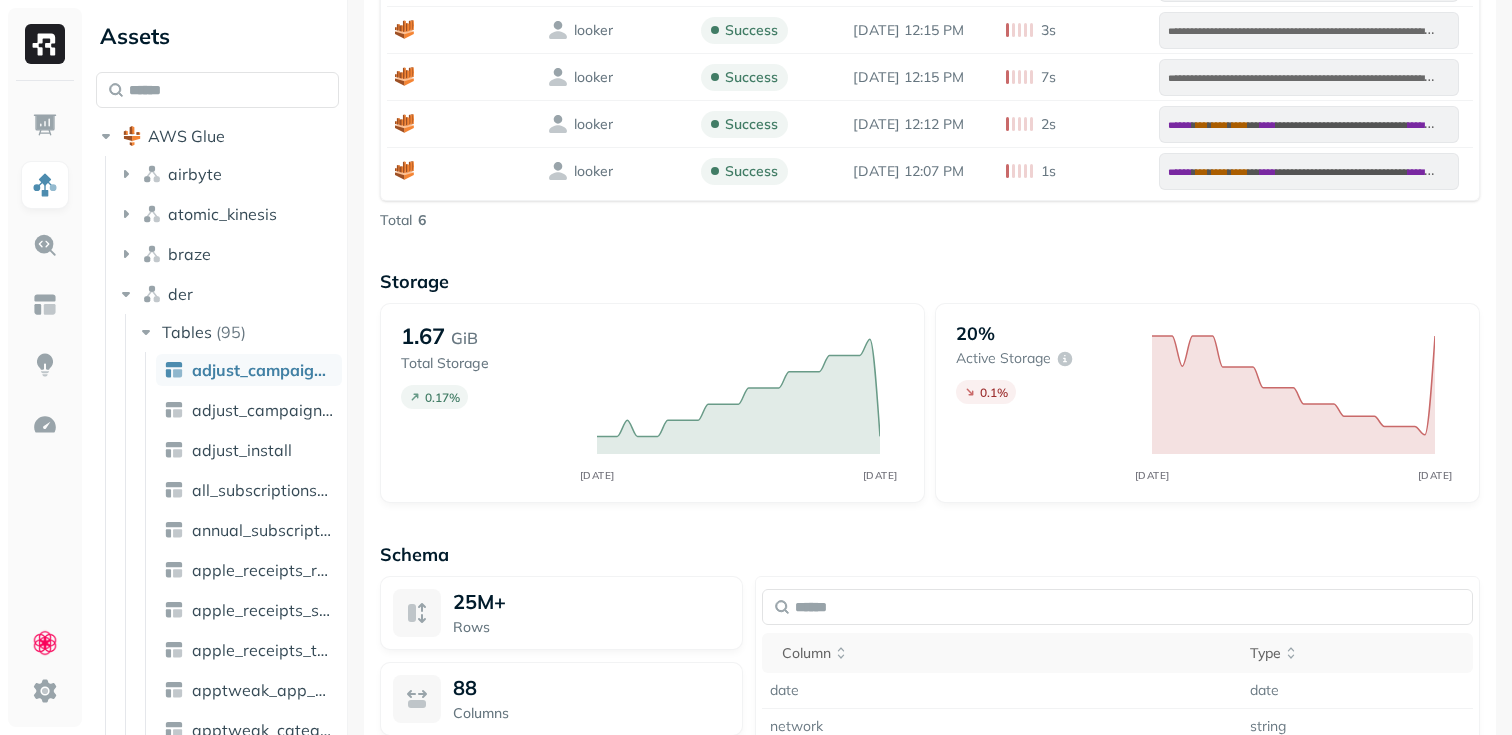 scroll, scrollTop: 1588, scrollLeft: 0, axis: vertical 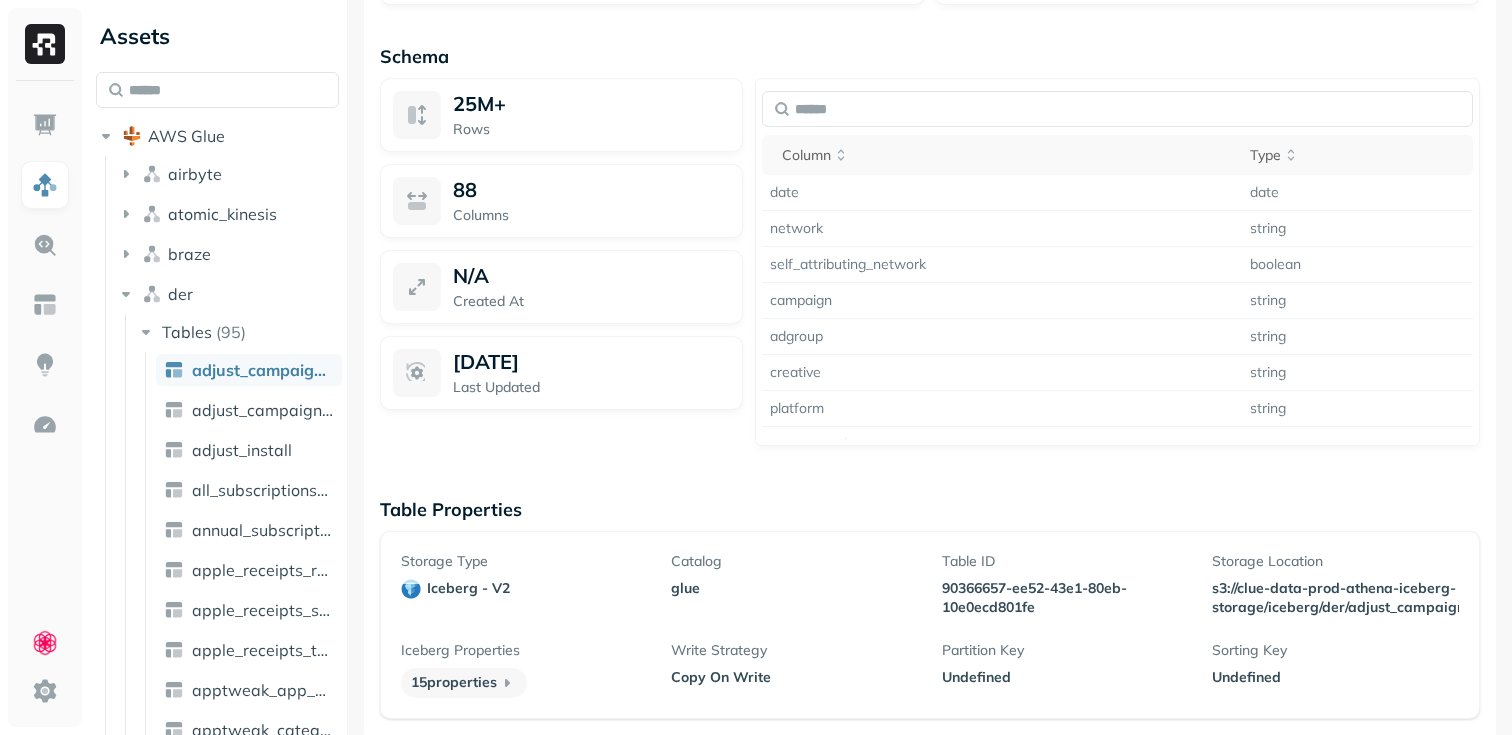 click on "25M+ Rows 88 Columns N/A Created At Apr 25, 2025 Last Updated" at bounding box center (561, 262) 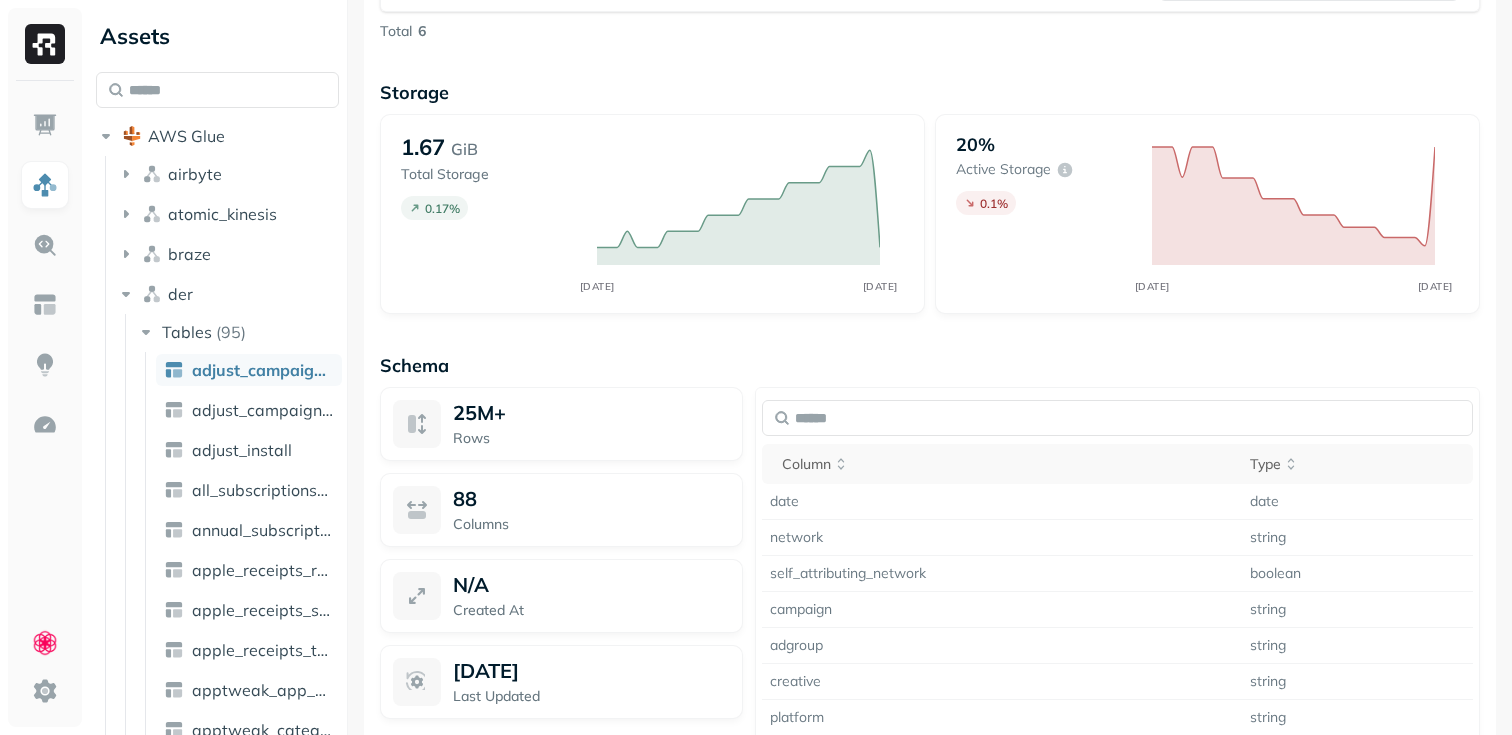 scroll, scrollTop: 1593, scrollLeft: 0, axis: vertical 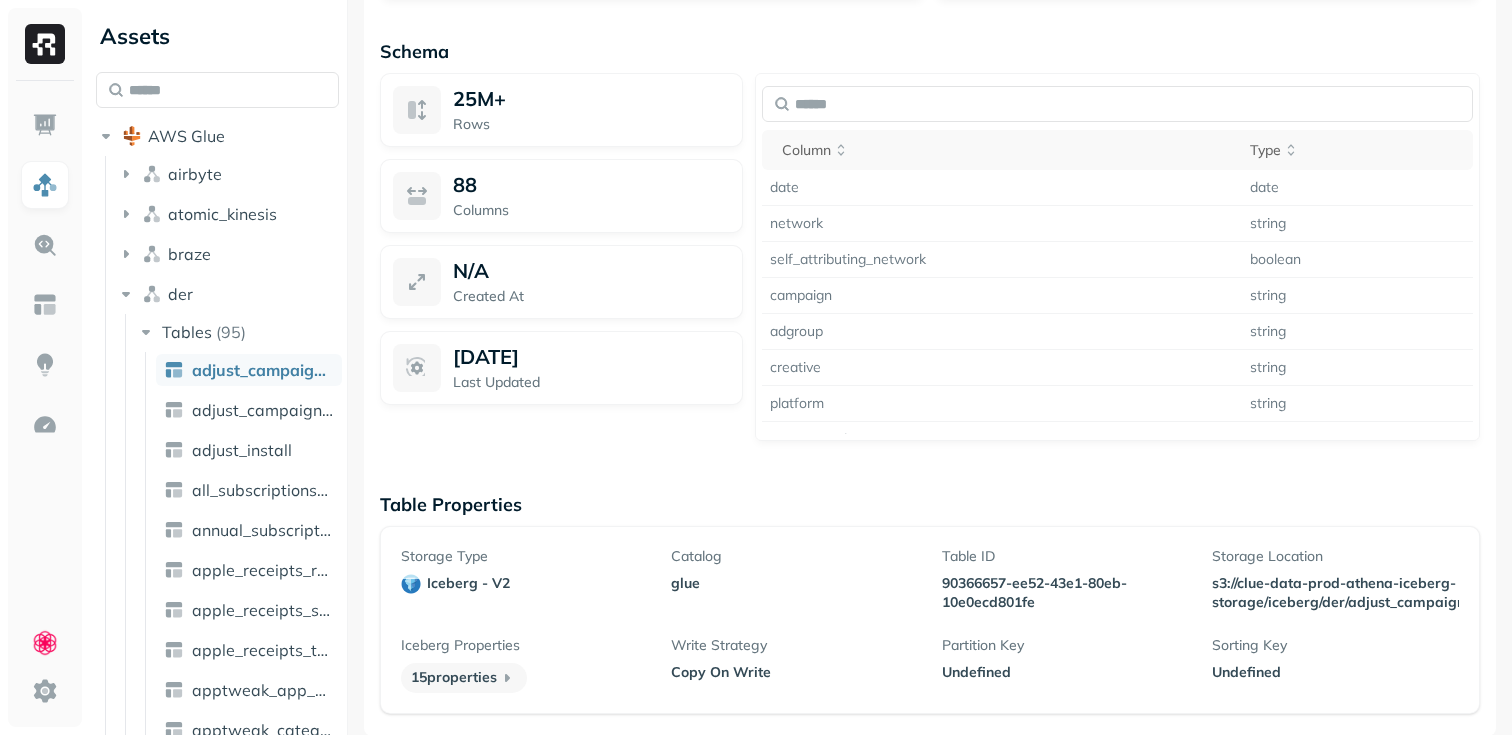 click on "**********" at bounding box center (930, -375) 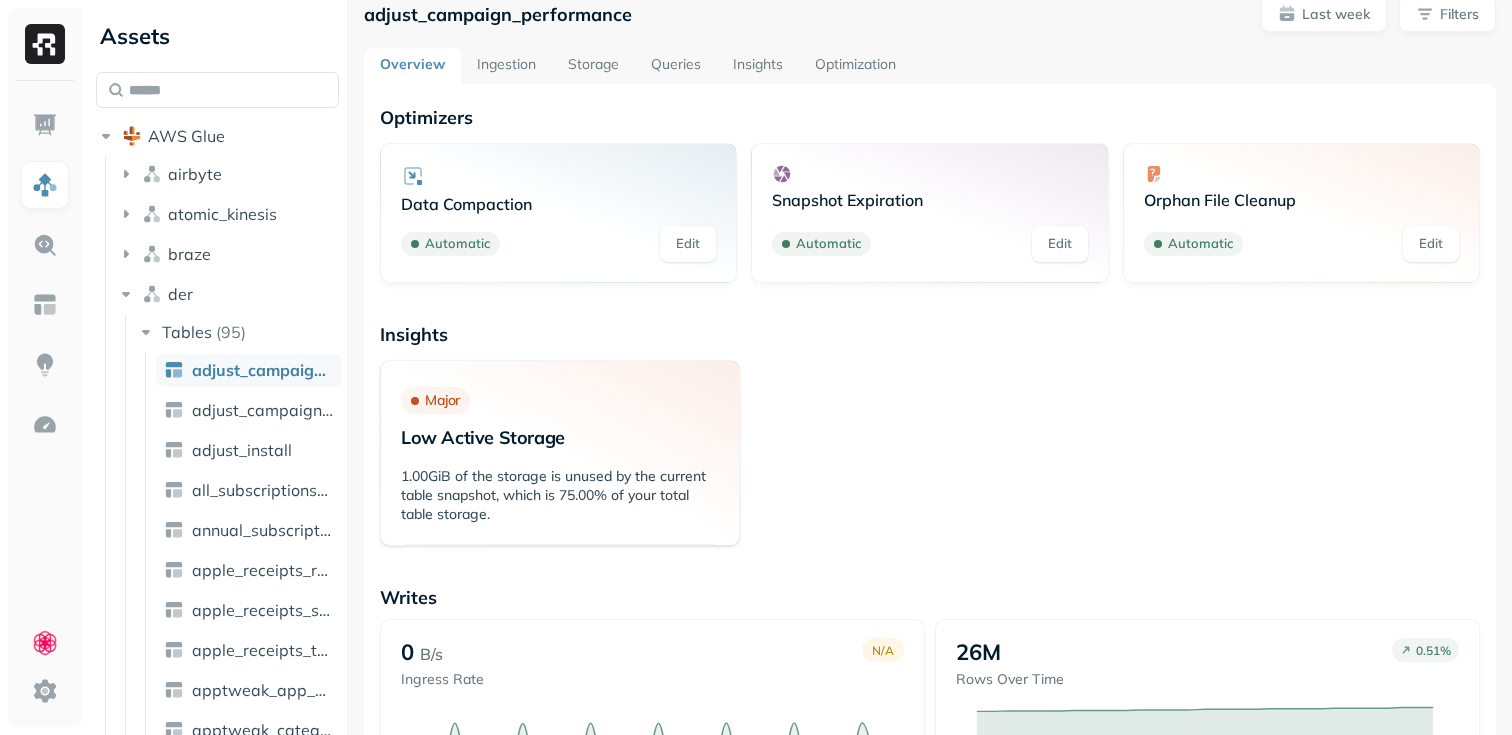 scroll, scrollTop: 0, scrollLeft: 0, axis: both 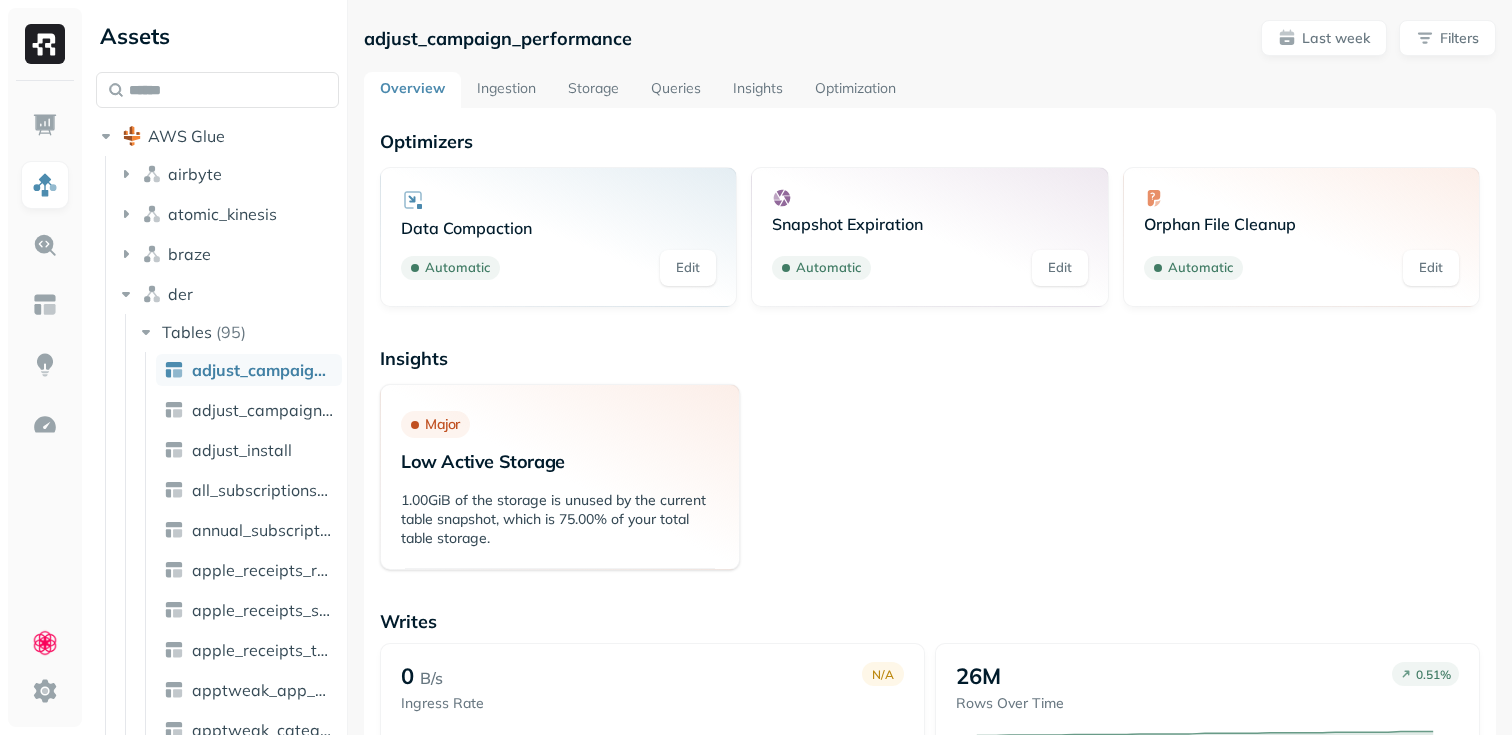 click on "Insights" at bounding box center [930, 358] 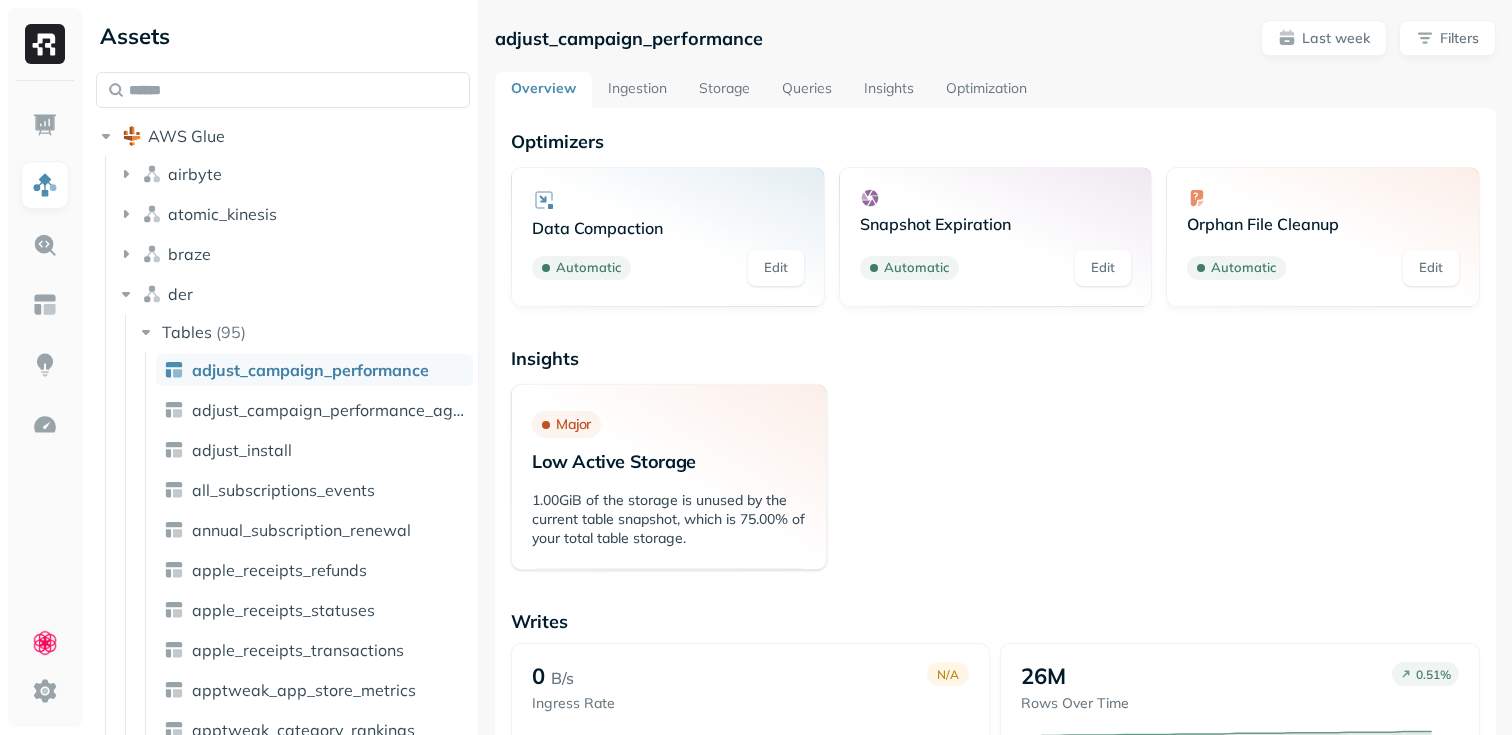 click at bounding box center [478, 367] 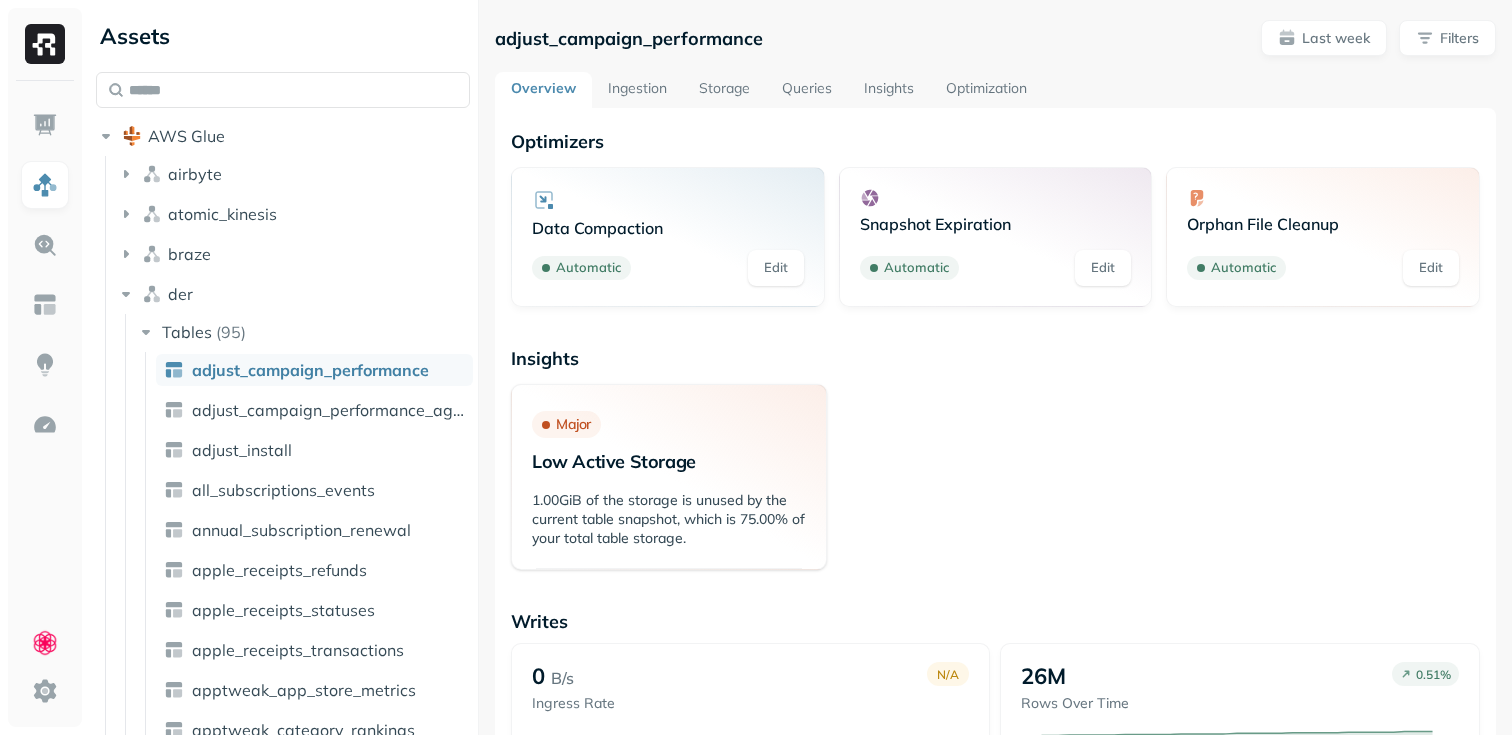 click on "Major Low Active Storage 1.00GiB of the storage is unused by the current table snapshot, which is 75.00% of your total table storage." at bounding box center (995, 477) 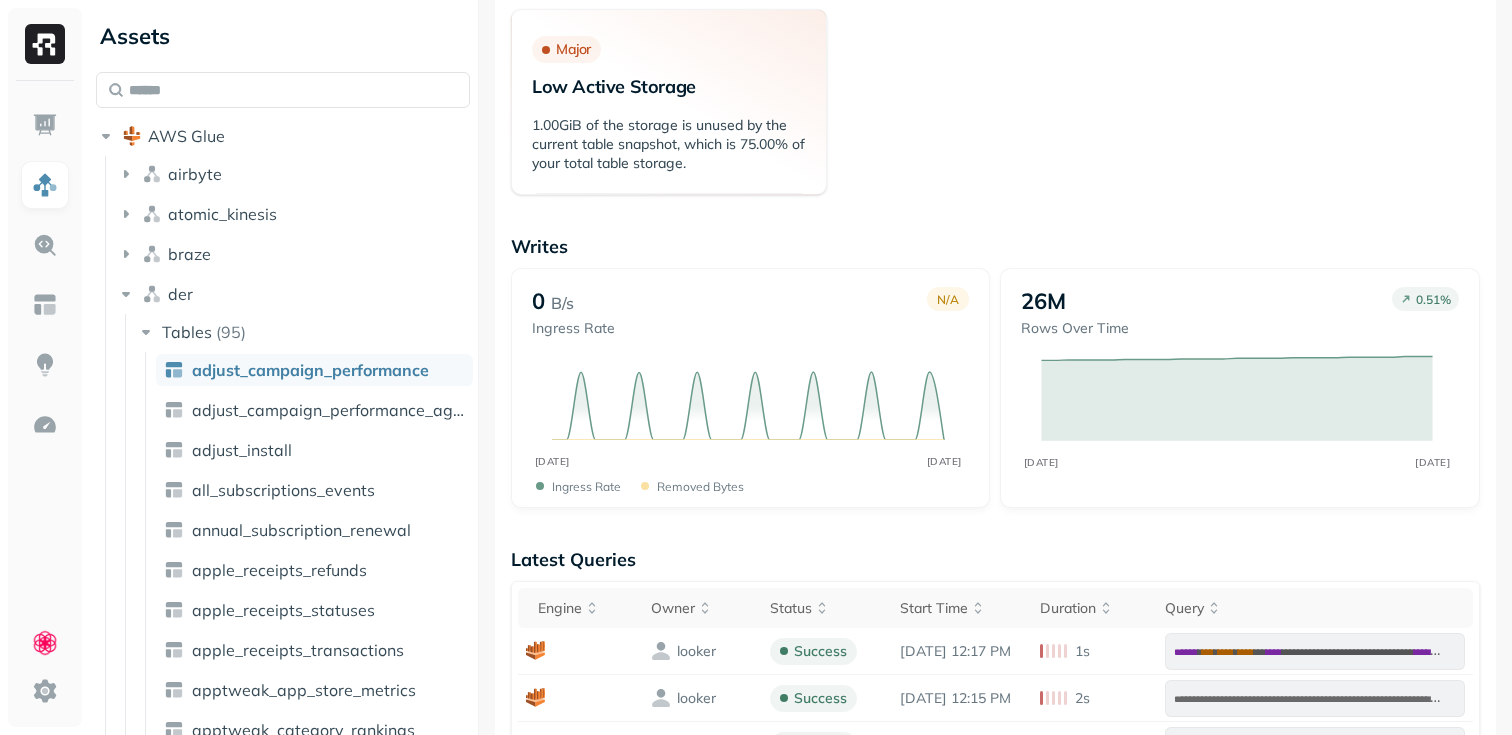 scroll, scrollTop: 389, scrollLeft: 0, axis: vertical 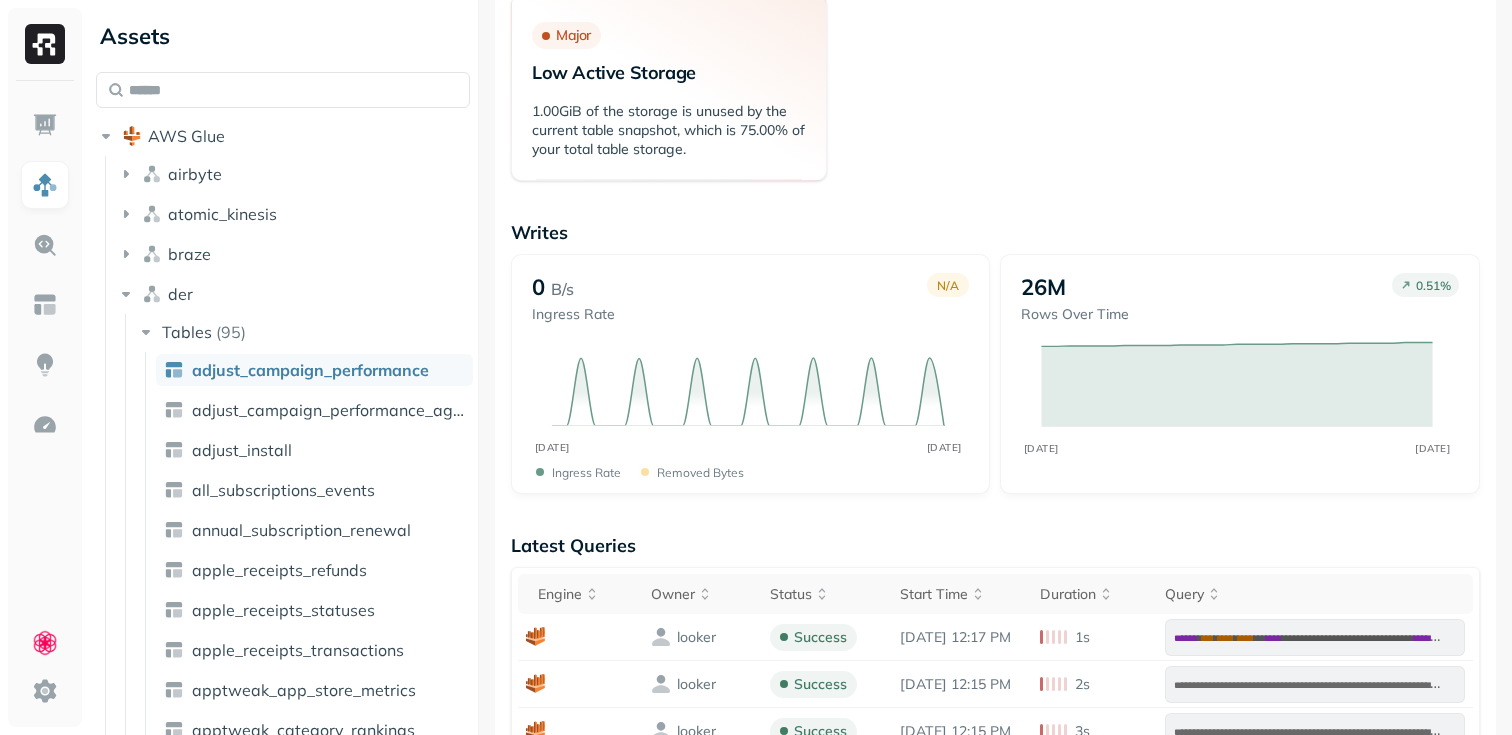 click on "Latest Queries" at bounding box center (995, 545) 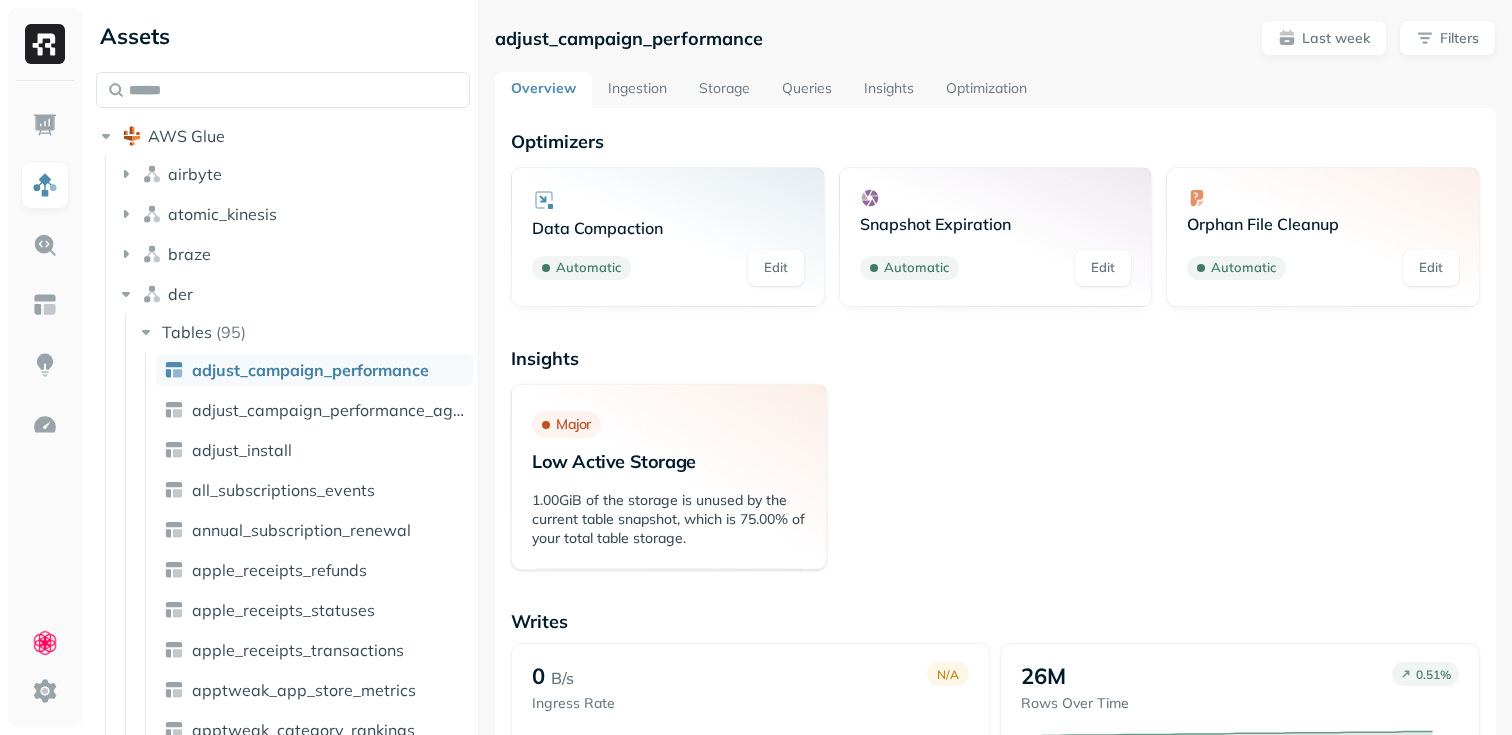 click on "Major Low Active Storage 1.00GiB of the storage is unused by the current table snapshot, which is 75.00% of your total table storage." at bounding box center [995, 477] 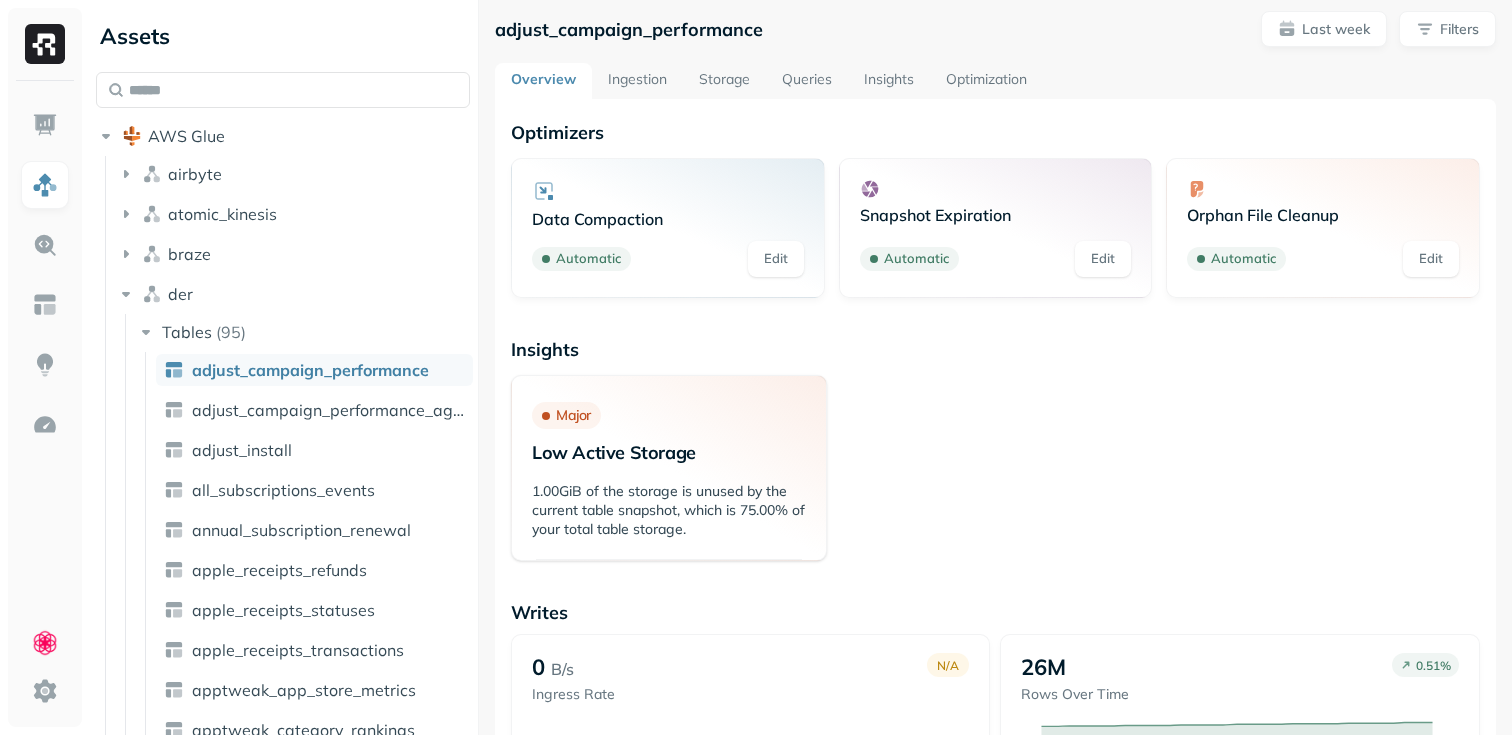 scroll, scrollTop: 0, scrollLeft: 0, axis: both 